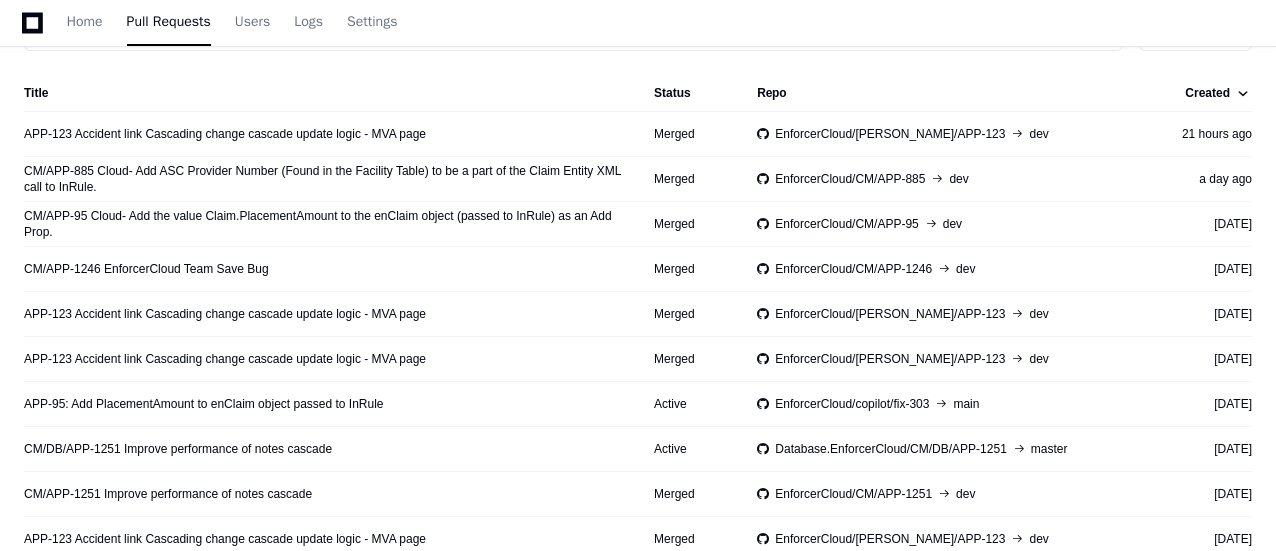 scroll, scrollTop: 281, scrollLeft: 0, axis: vertical 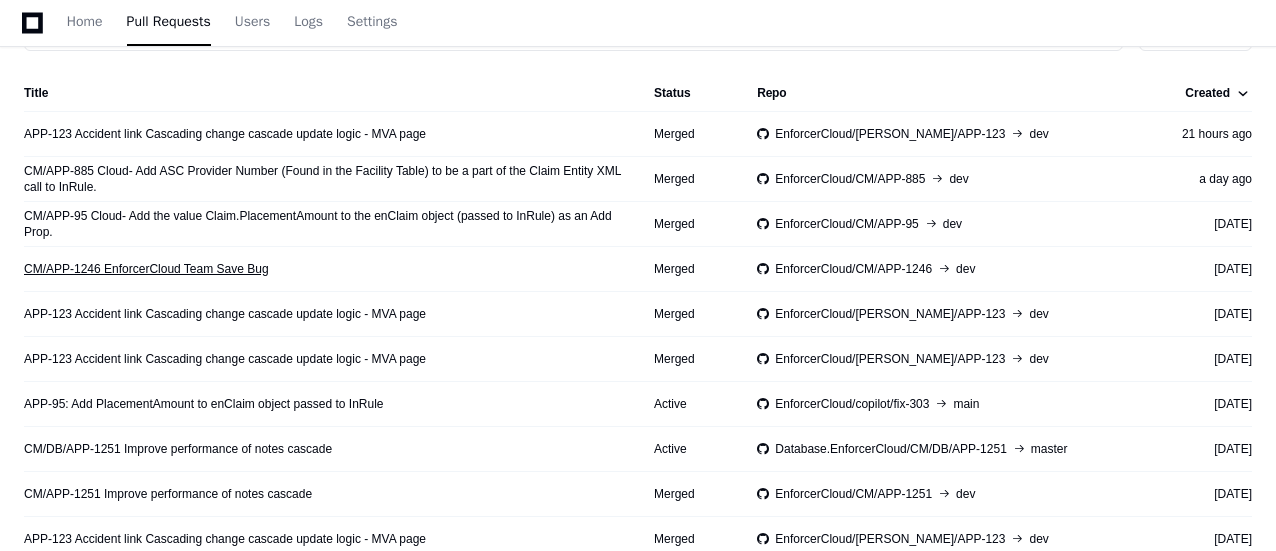 click on "CM/APP-1246  EnforcerCloud Team Save Bug" 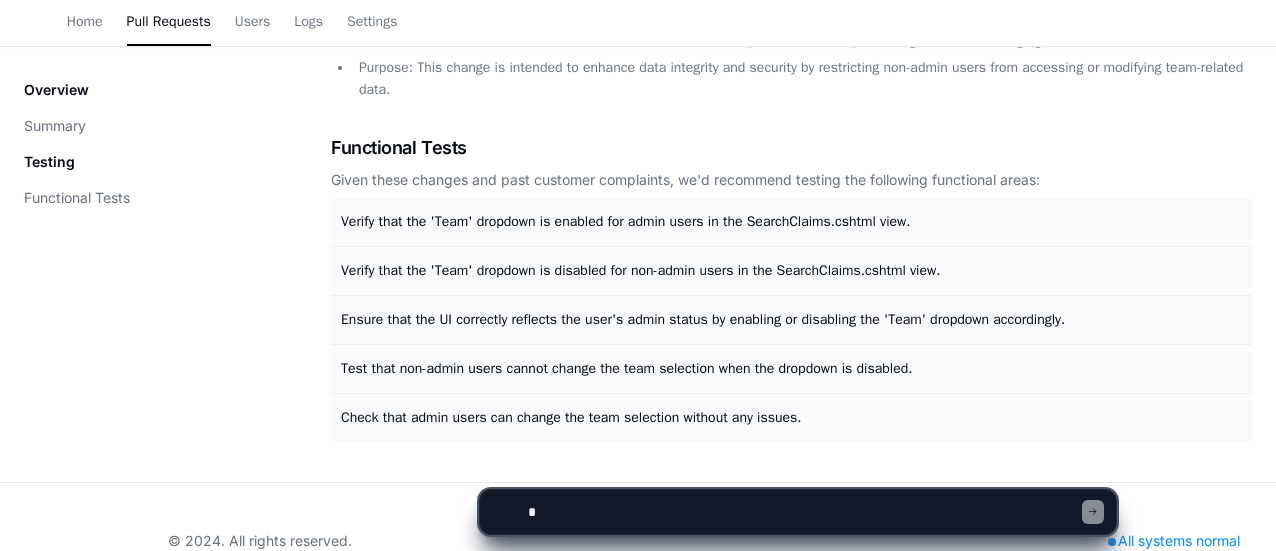 scroll, scrollTop: 380, scrollLeft: 0, axis: vertical 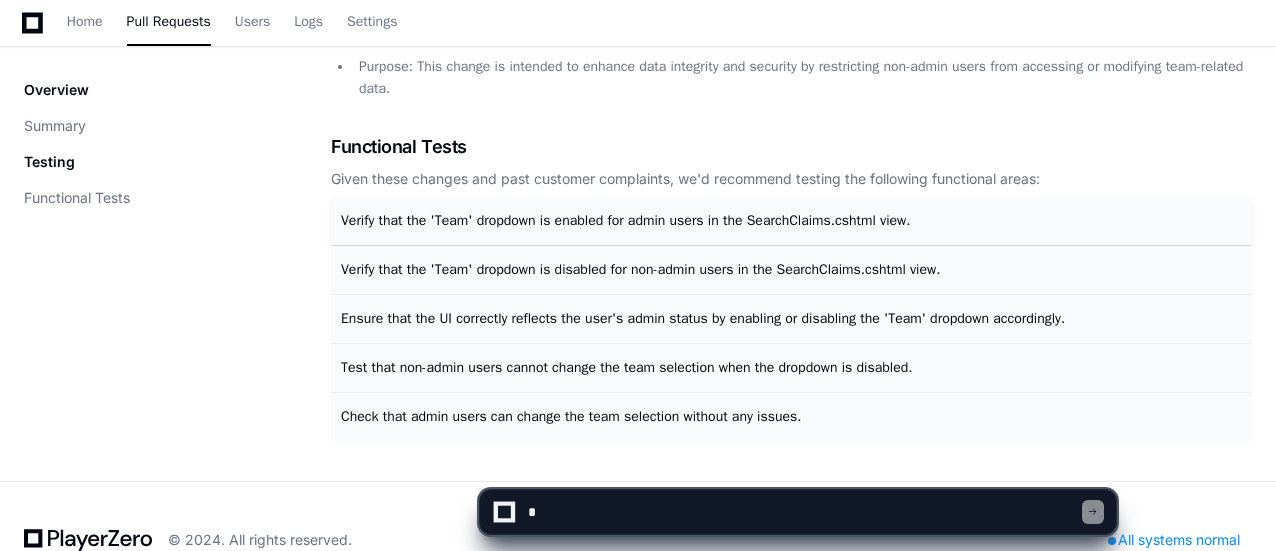 click on "Verify that the 'Team' dropdown is enabled for admin users in the SearchClaims.cshtml view." at bounding box center [626, 220] 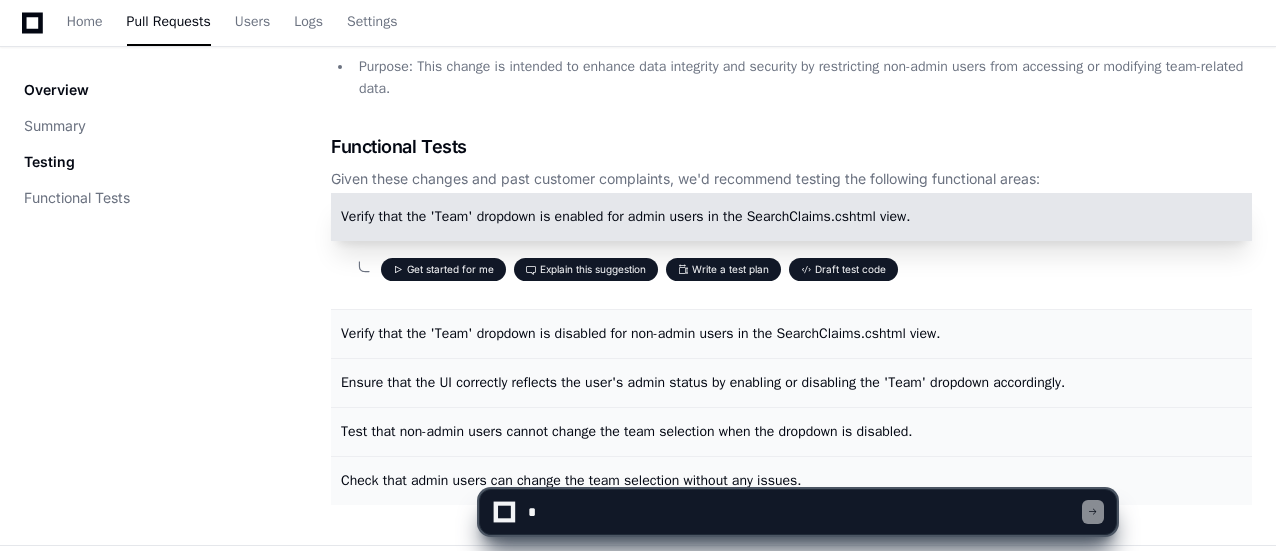 click on "Verify that the 'Team' dropdown is enabled for admin users in the SearchClaims.cshtml view." at bounding box center (626, 216) 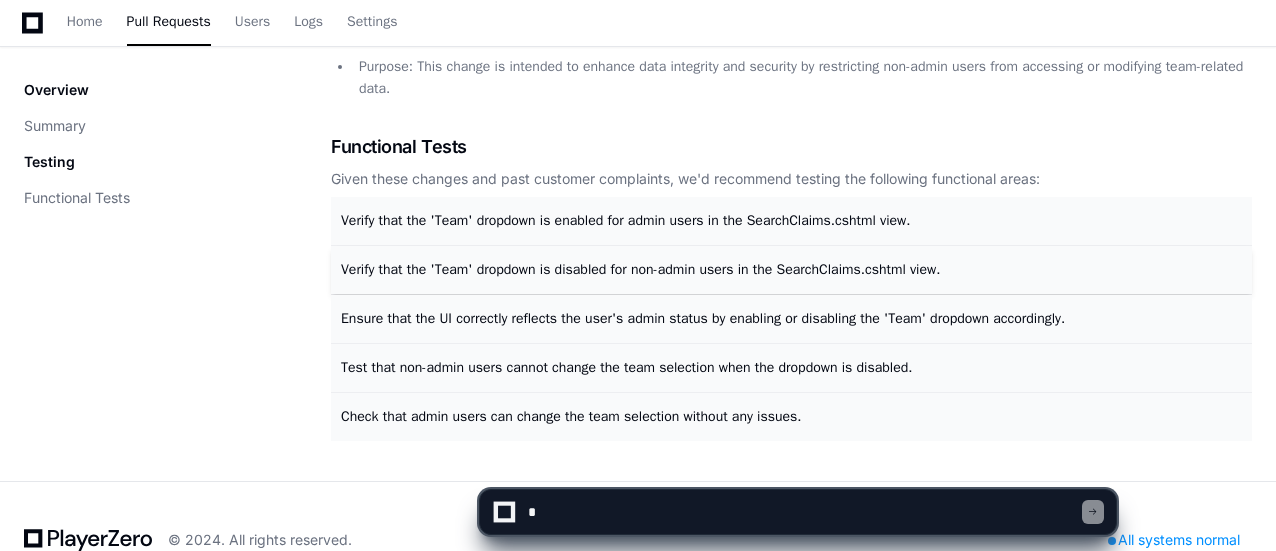 click on "Verify that the 'Team' dropdown is disabled for non-admin users in the SearchClaims.cshtml view." at bounding box center (640, 269) 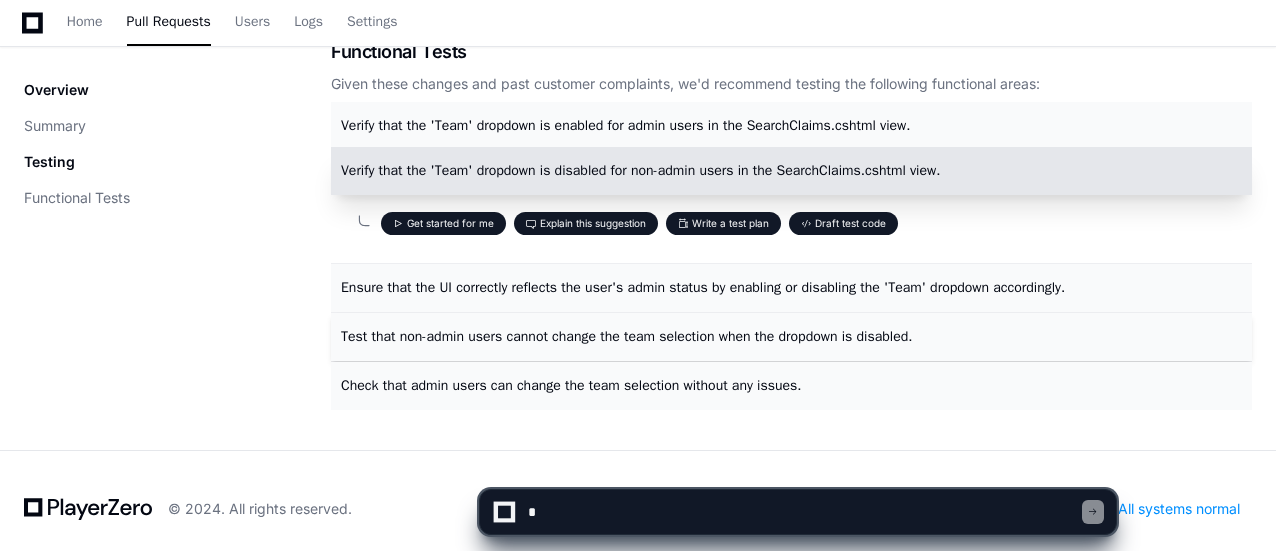scroll, scrollTop: 437, scrollLeft: 0, axis: vertical 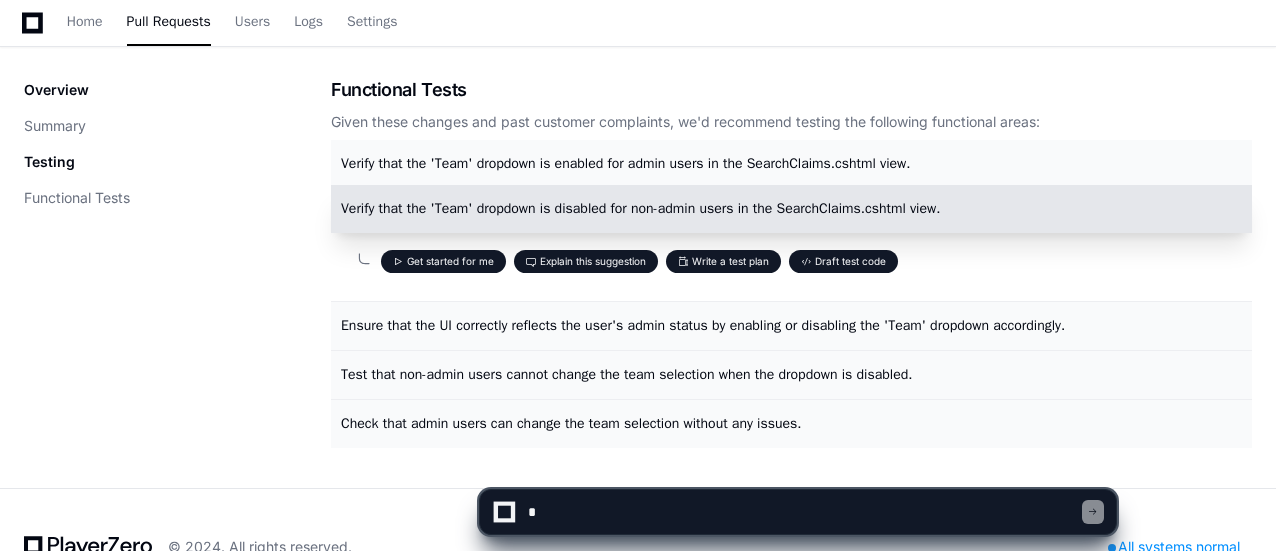click on "Draft test code" at bounding box center [843, 261] 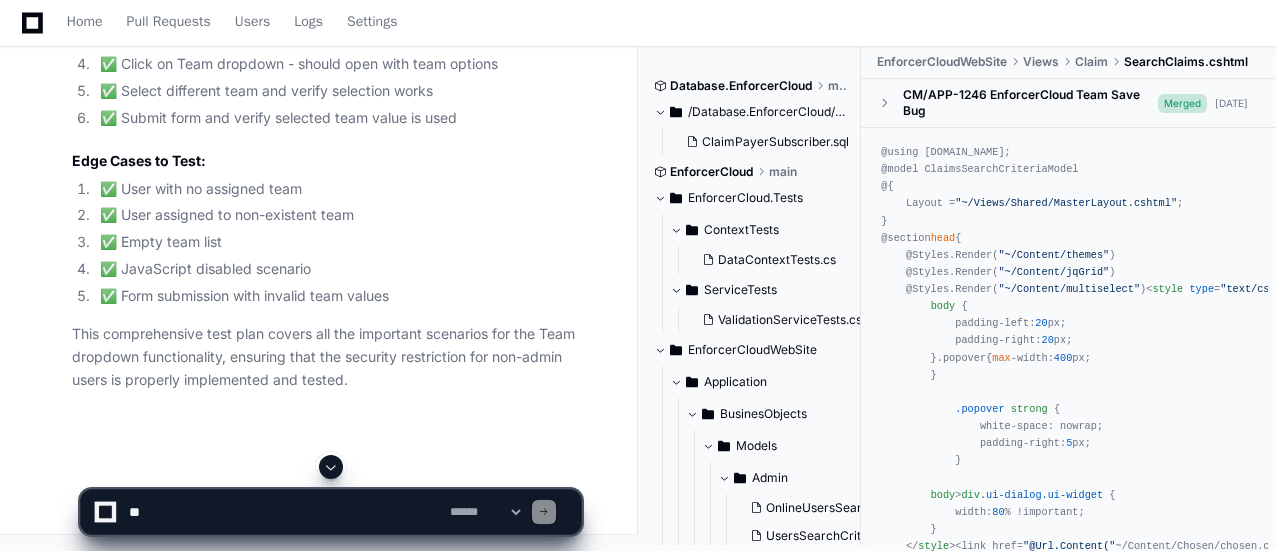 scroll, scrollTop: 7229, scrollLeft: 0, axis: vertical 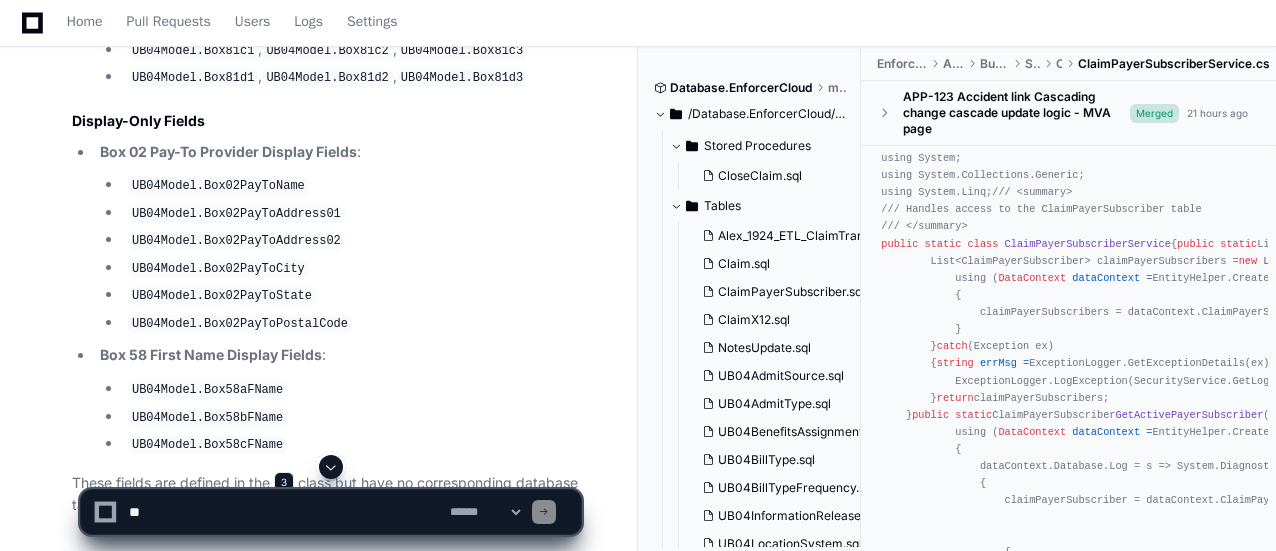 click on "3" 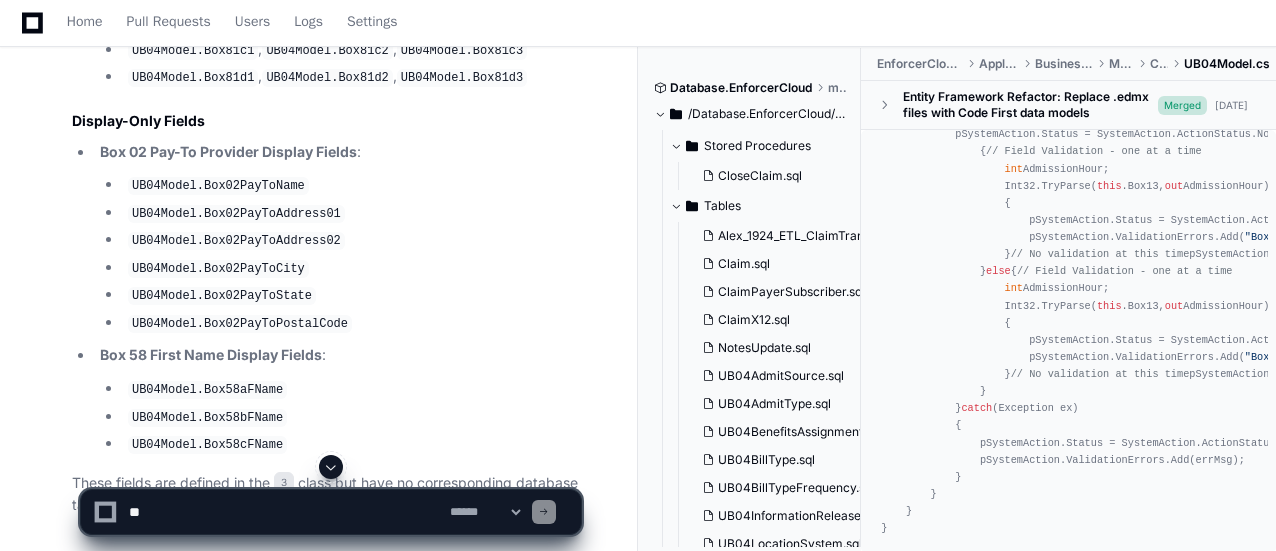 scroll, scrollTop: 14212, scrollLeft: 0, axis: vertical 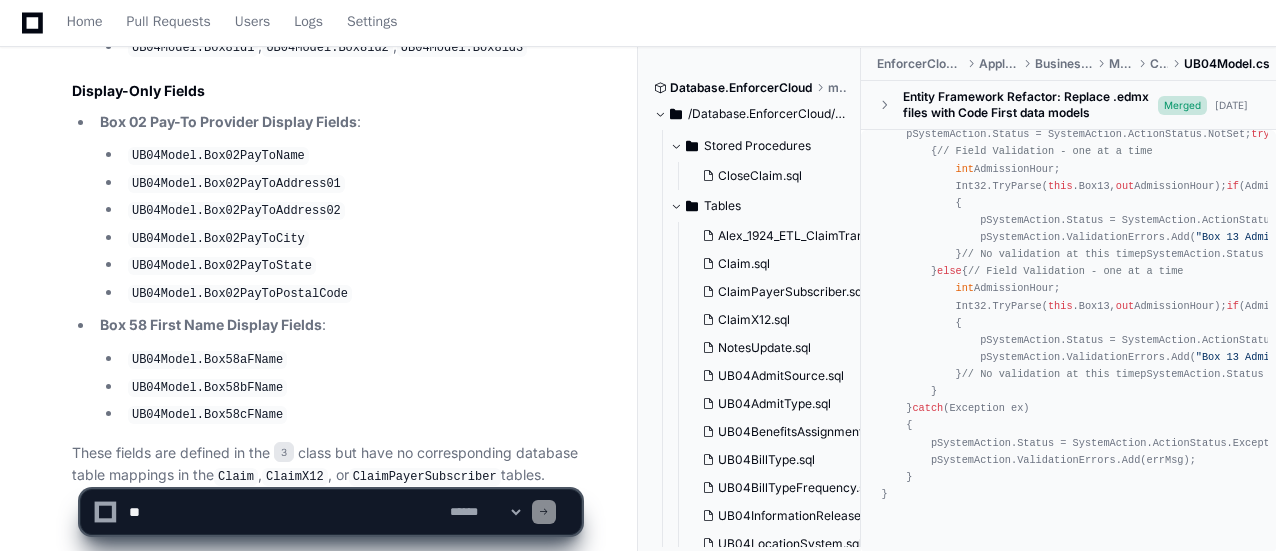 click 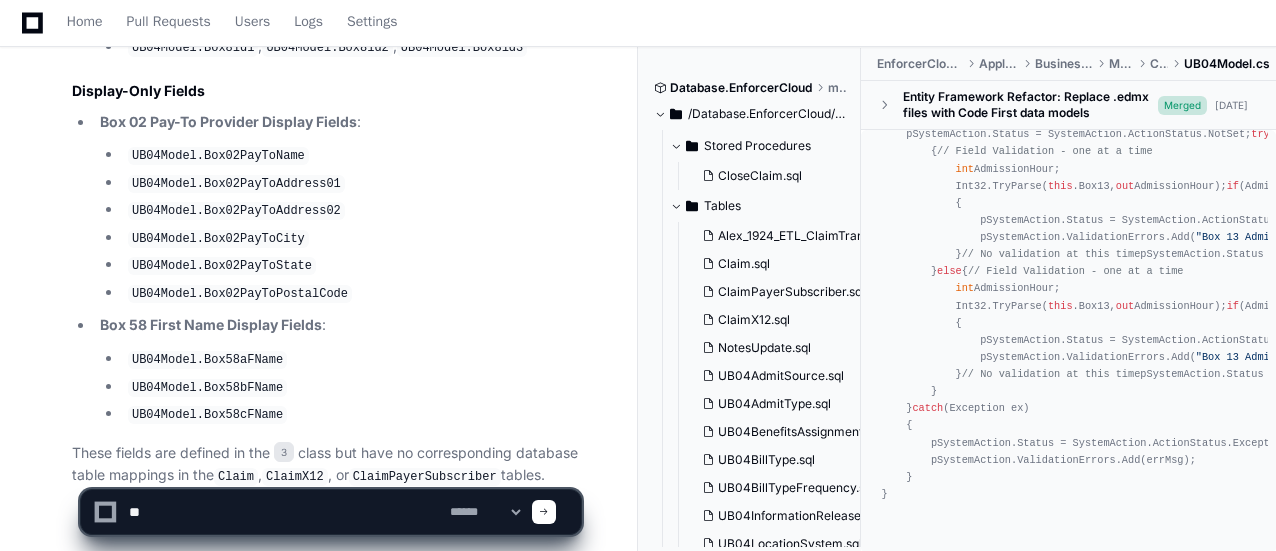type on "*" 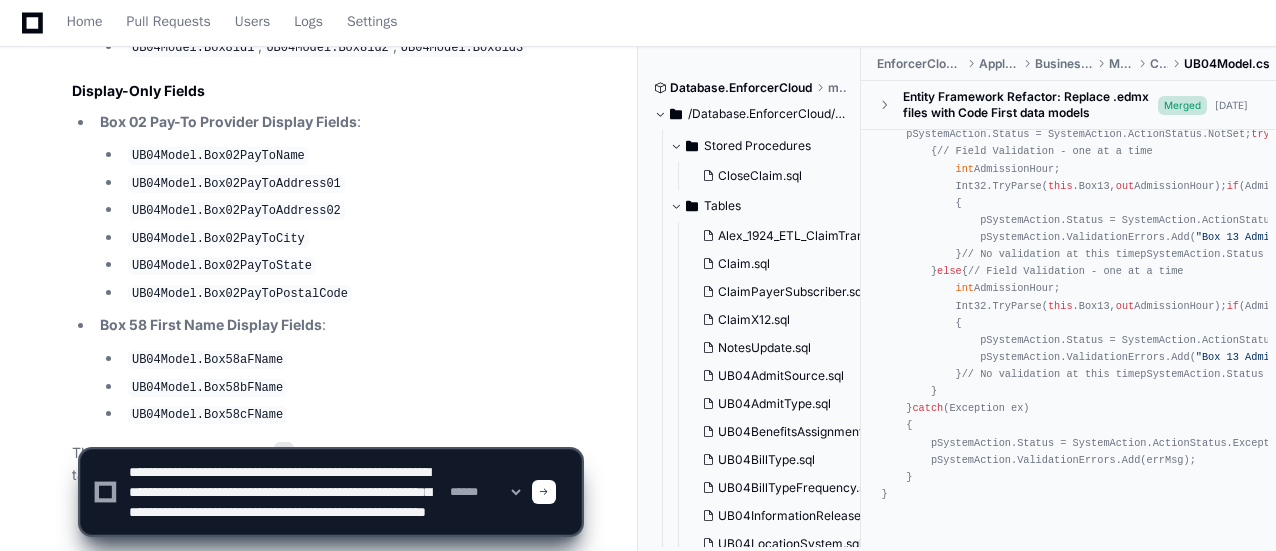 scroll, scrollTop: 26, scrollLeft: 0, axis: vertical 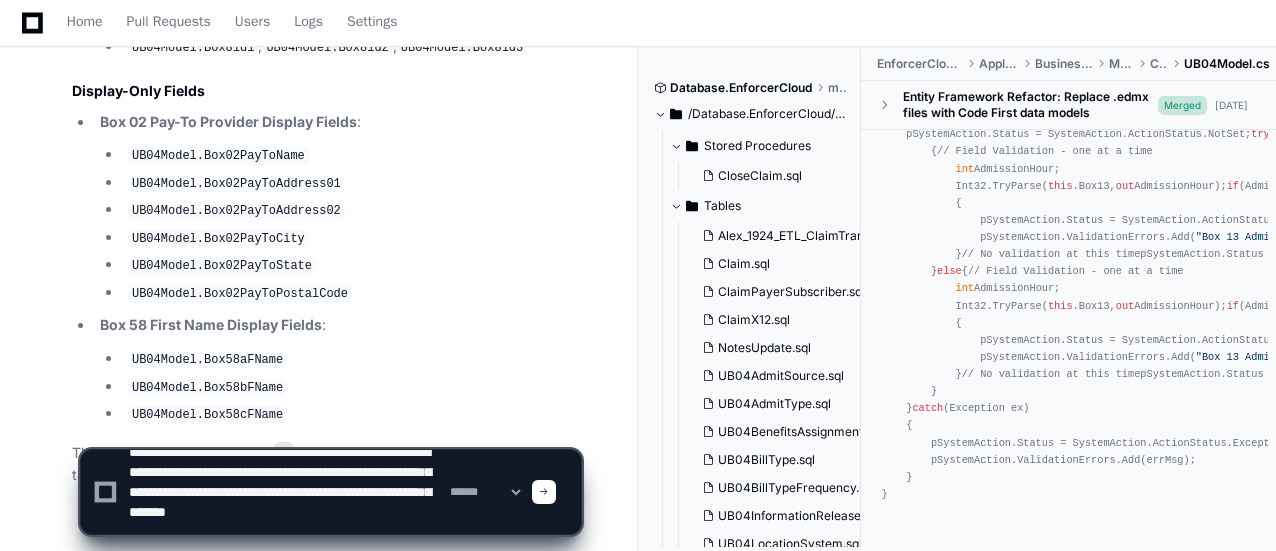 type on "**********" 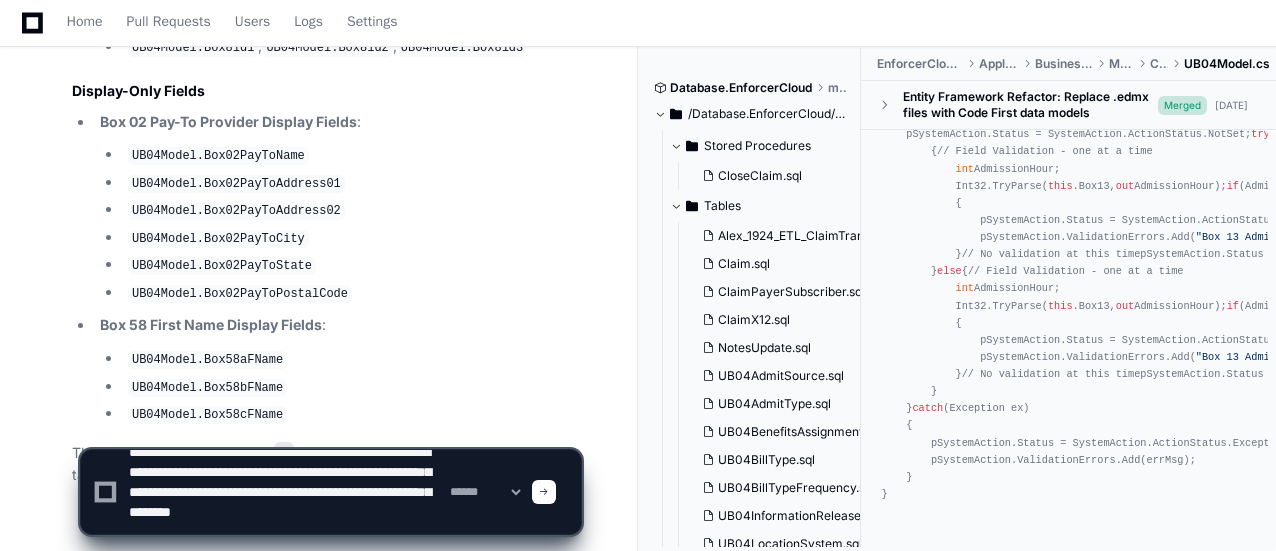 type 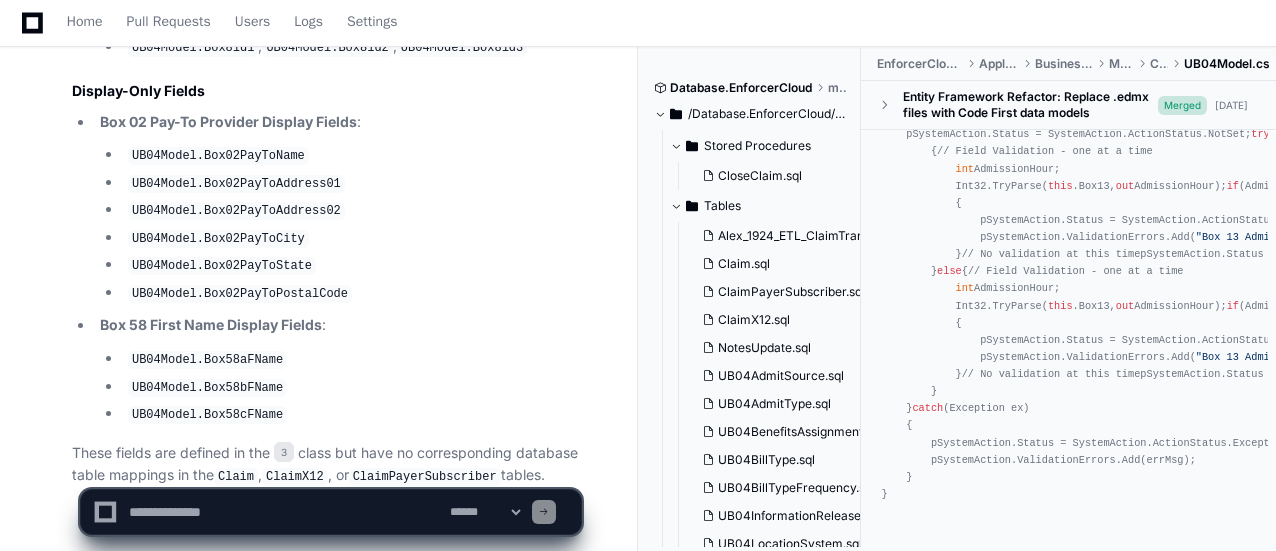 scroll, scrollTop: 0, scrollLeft: 0, axis: both 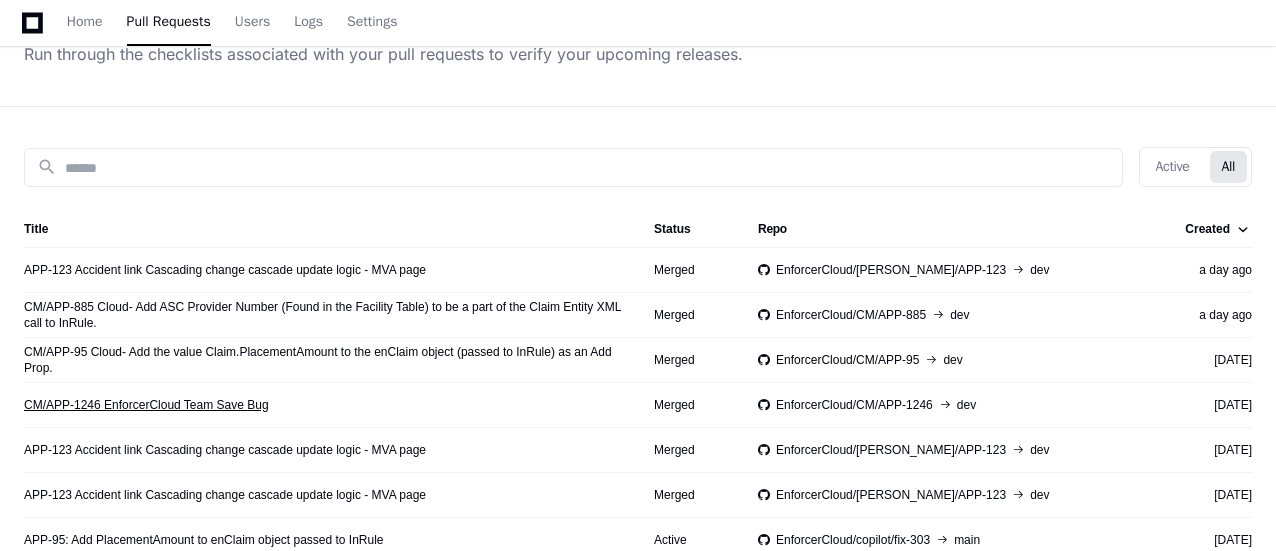 click on "CM/APP-1246  EnforcerCloud Team Save Bug" 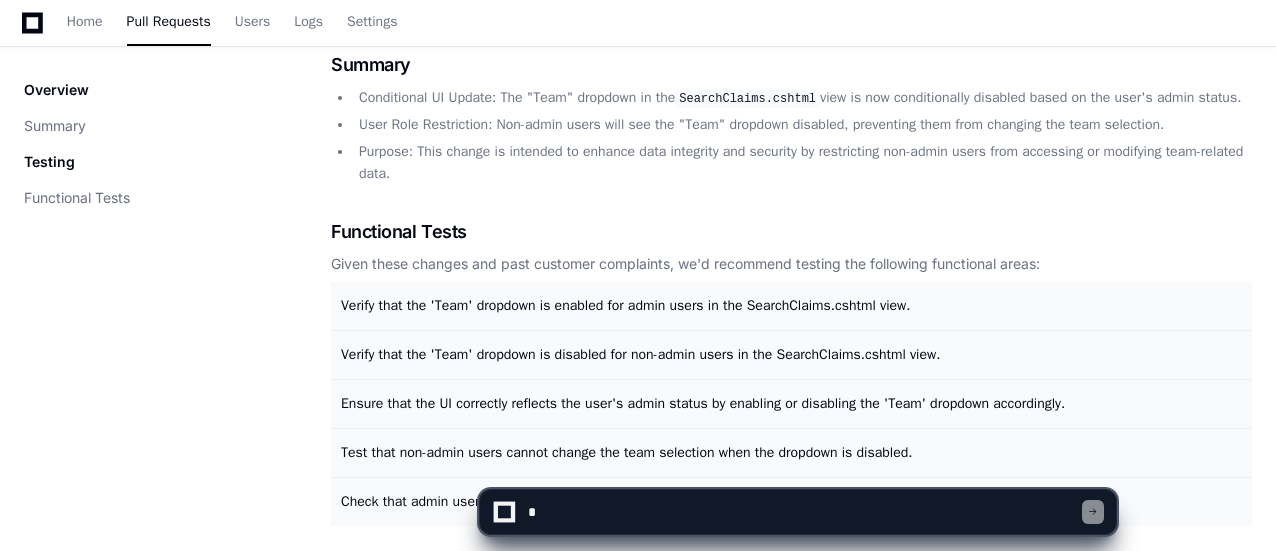 scroll, scrollTop: 341, scrollLeft: 0, axis: vertical 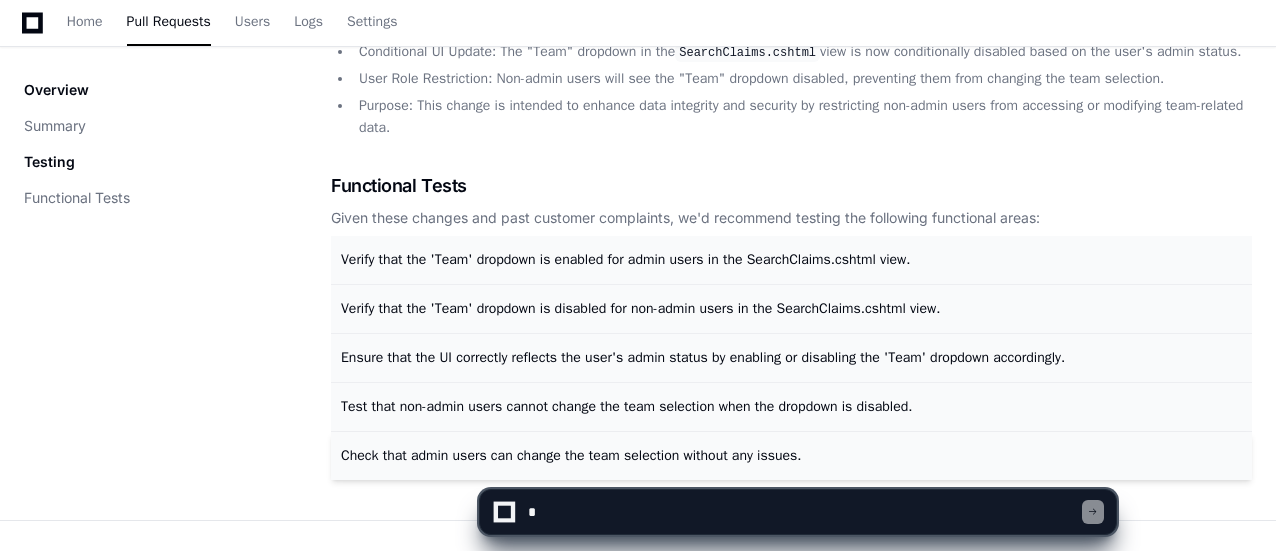 click on "Check that admin users can change the team selection without any issues." at bounding box center [571, 455] 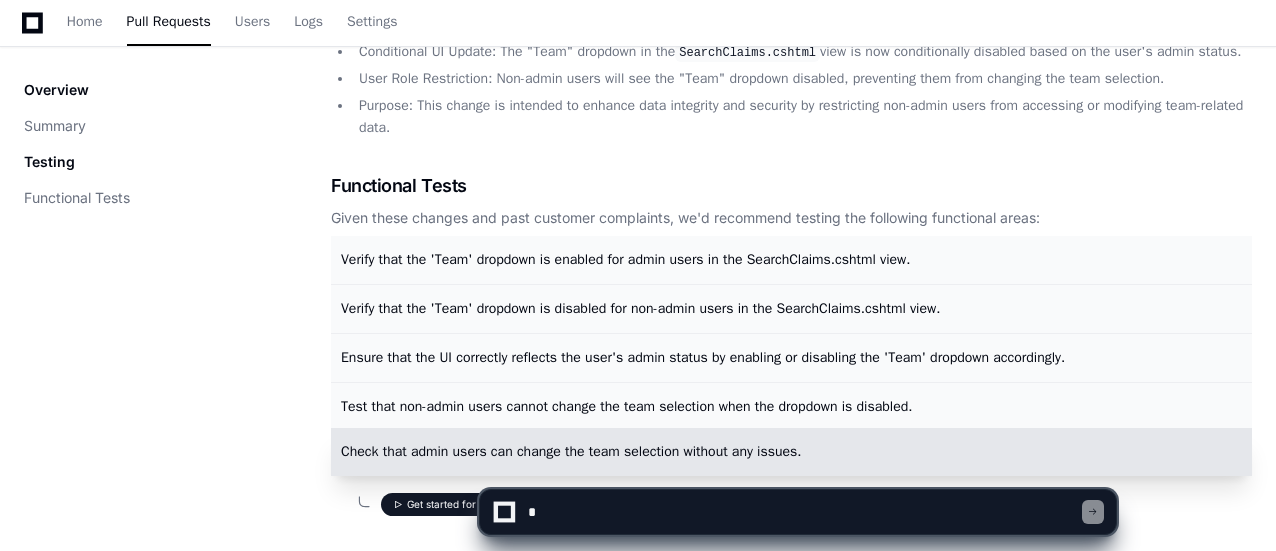 scroll, scrollTop: 489, scrollLeft: 0, axis: vertical 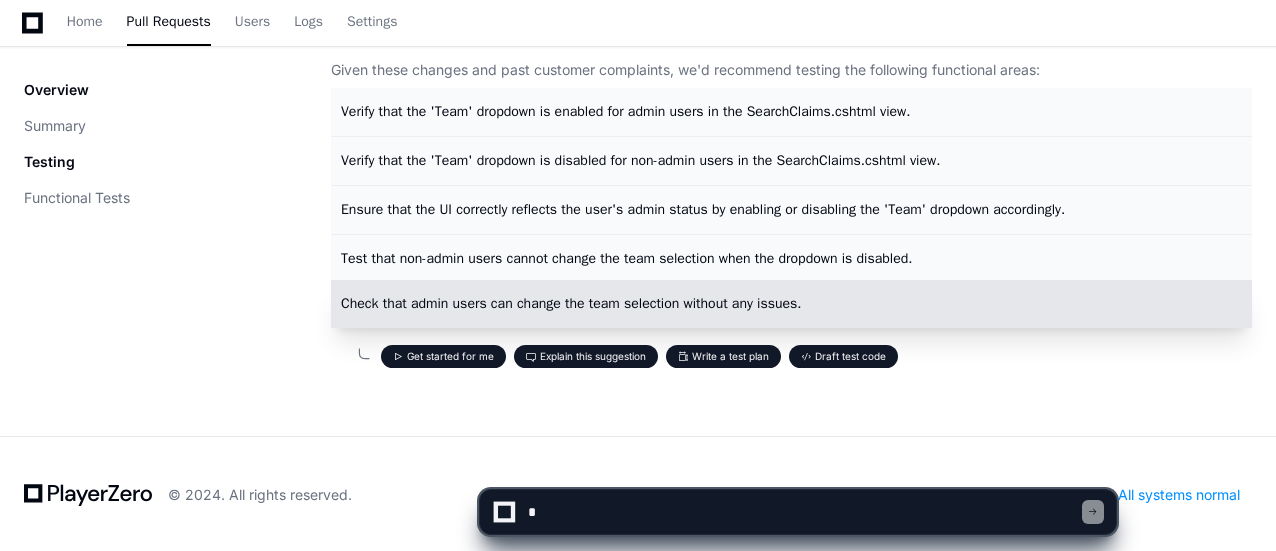 click on "Get started for me" at bounding box center [443, 356] 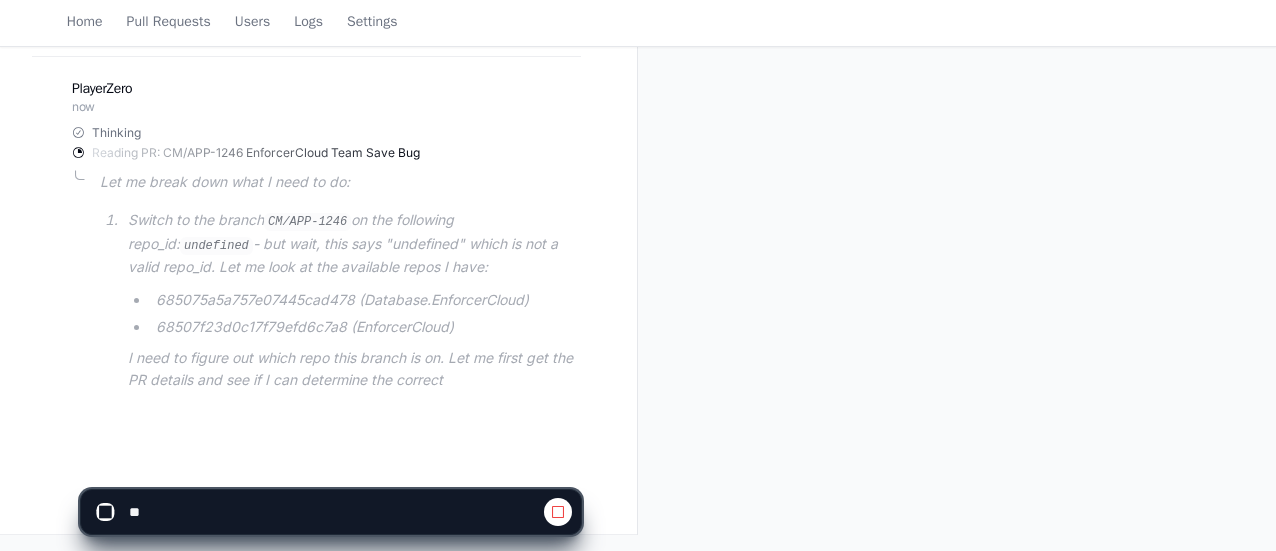 scroll, scrollTop: 525, scrollLeft: 0, axis: vertical 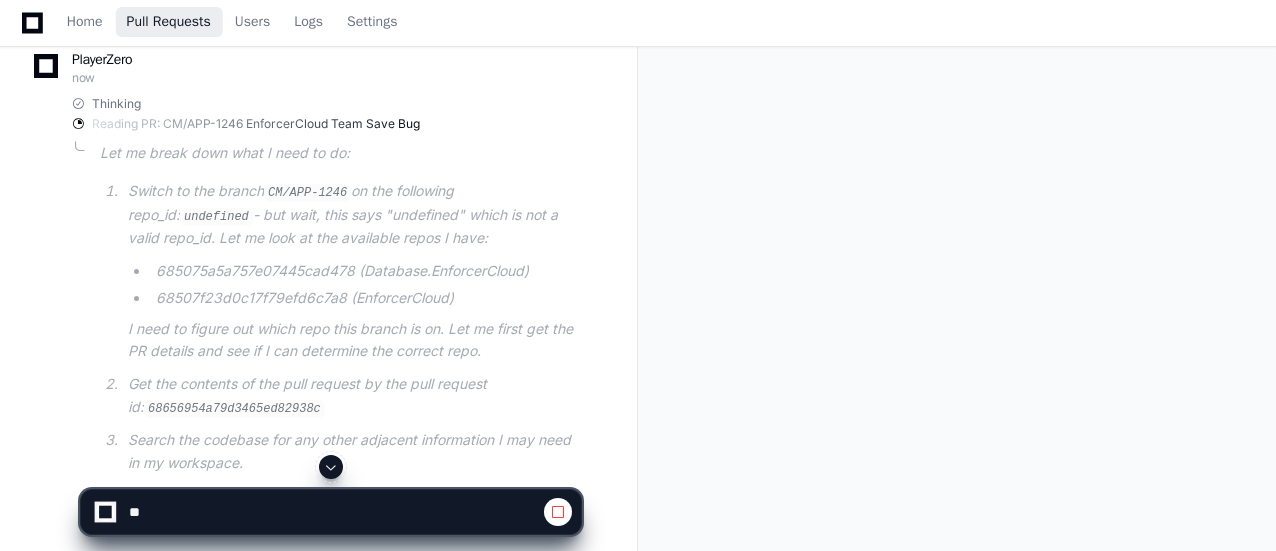 click on "Pull Requests" at bounding box center (169, 22) 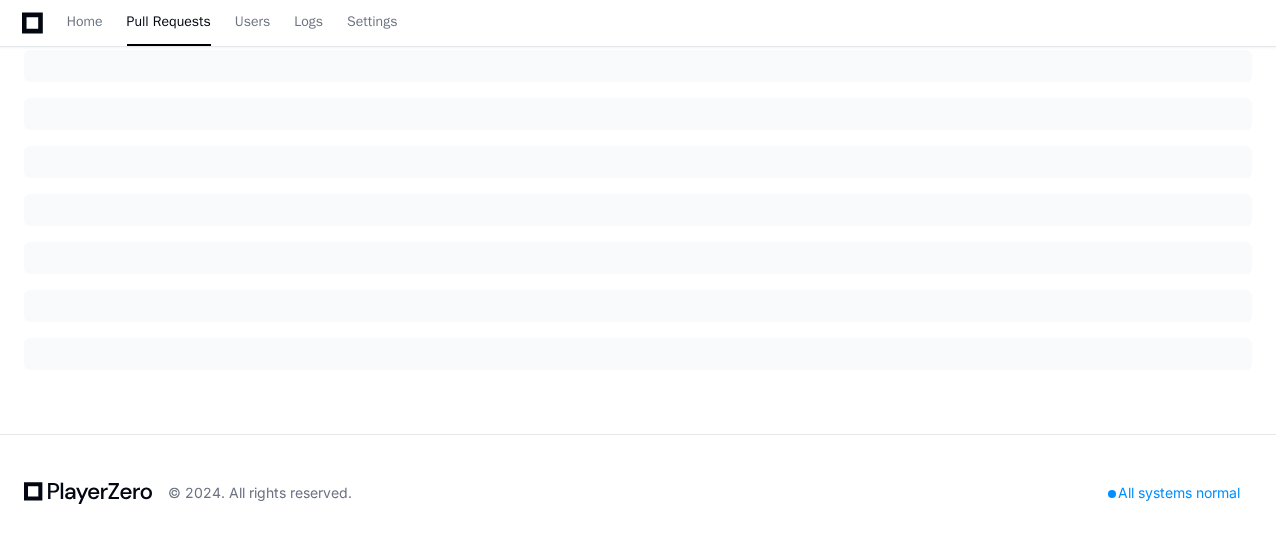 scroll, scrollTop: 0, scrollLeft: 0, axis: both 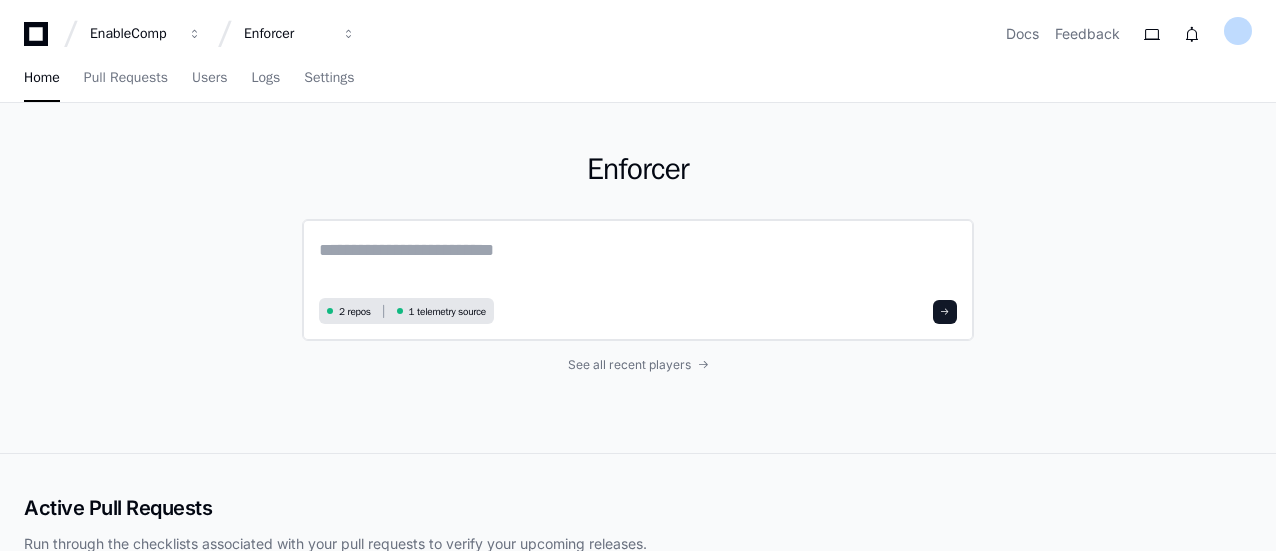click 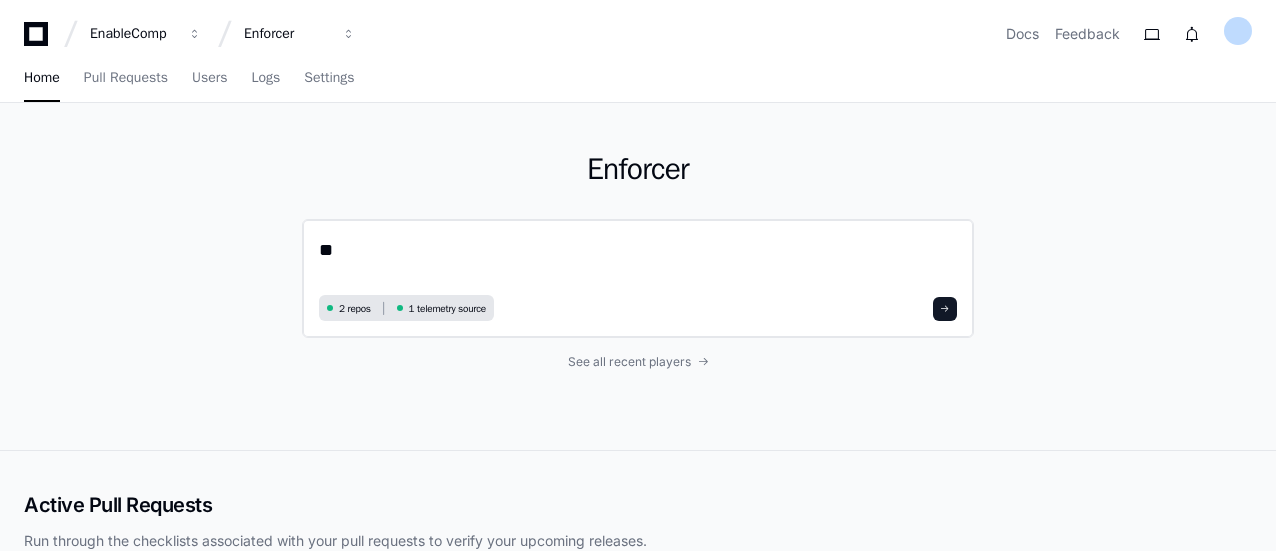 type on "*" 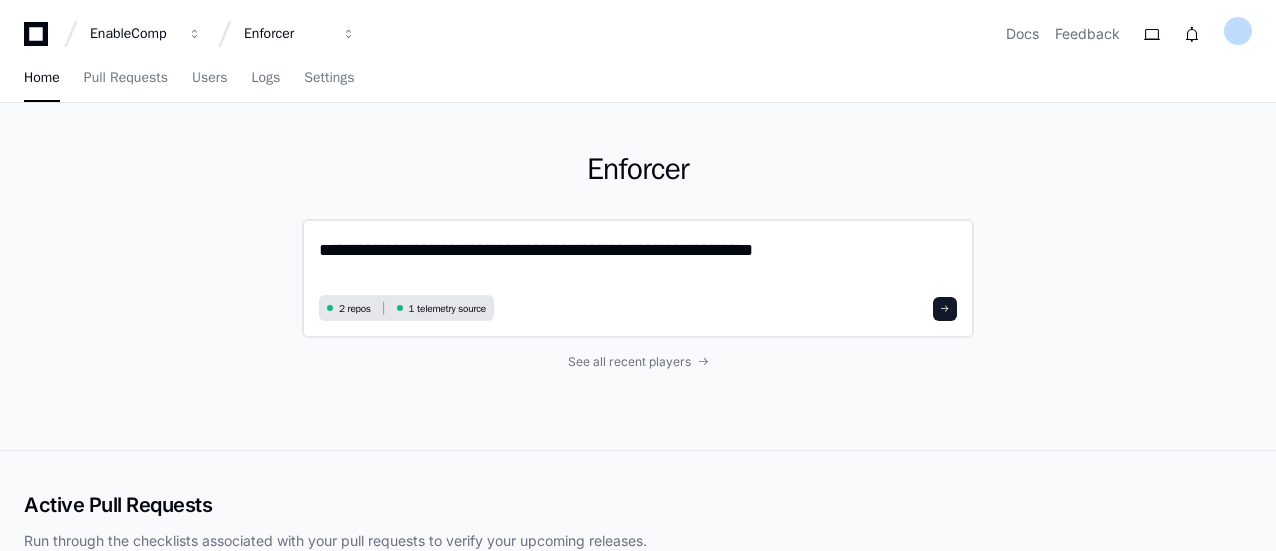 type on "**********" 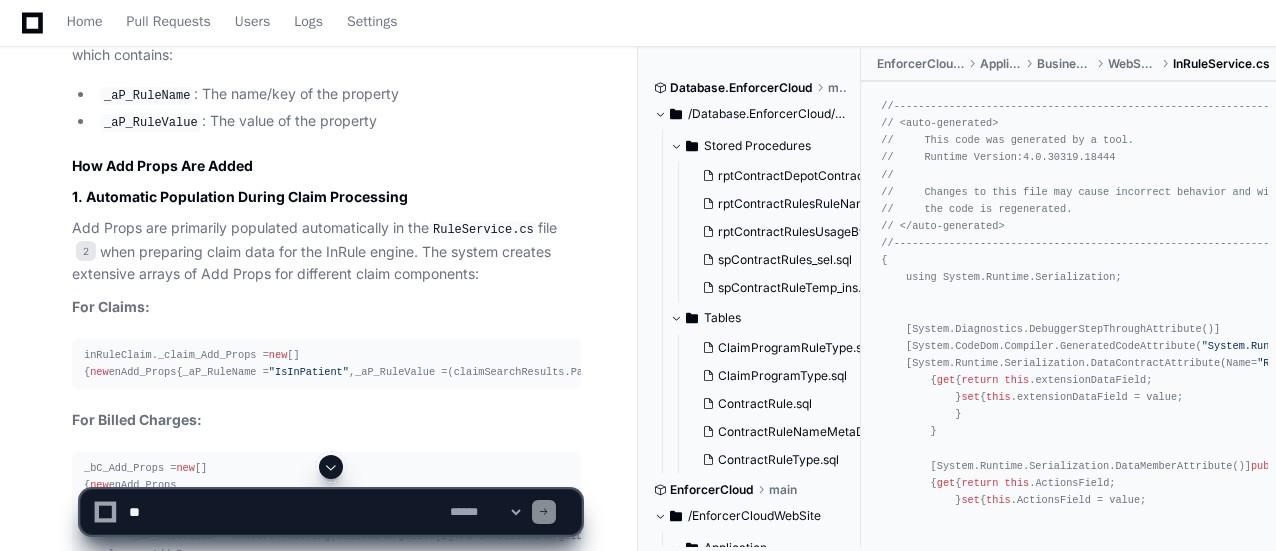 scroll, scrollTop: 1240, scrollLeft: 0, axis: vertical 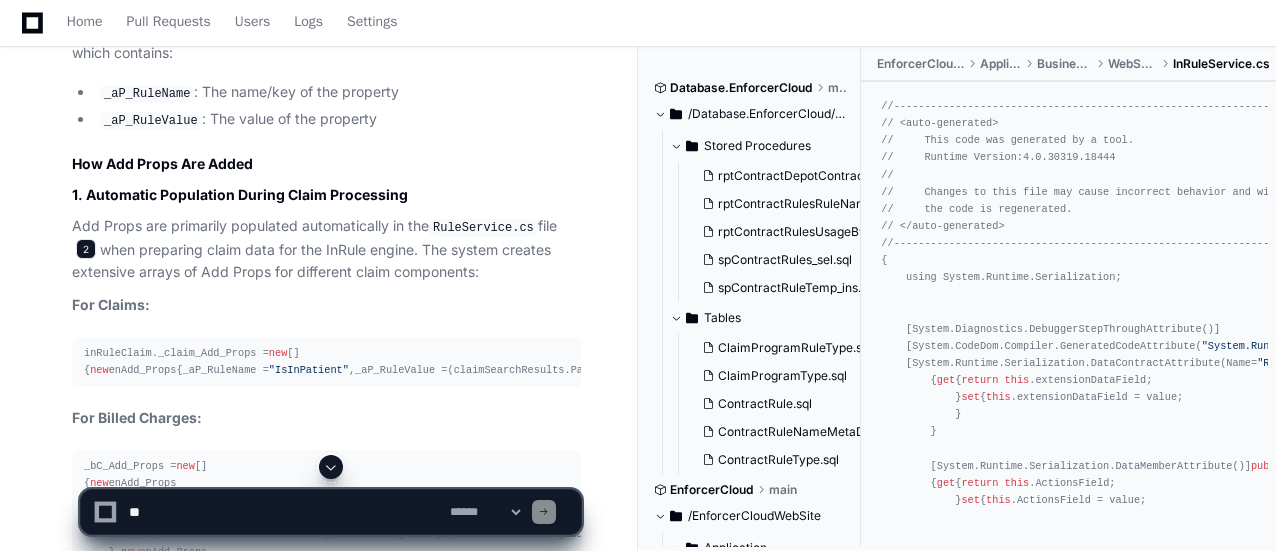 click on "2" 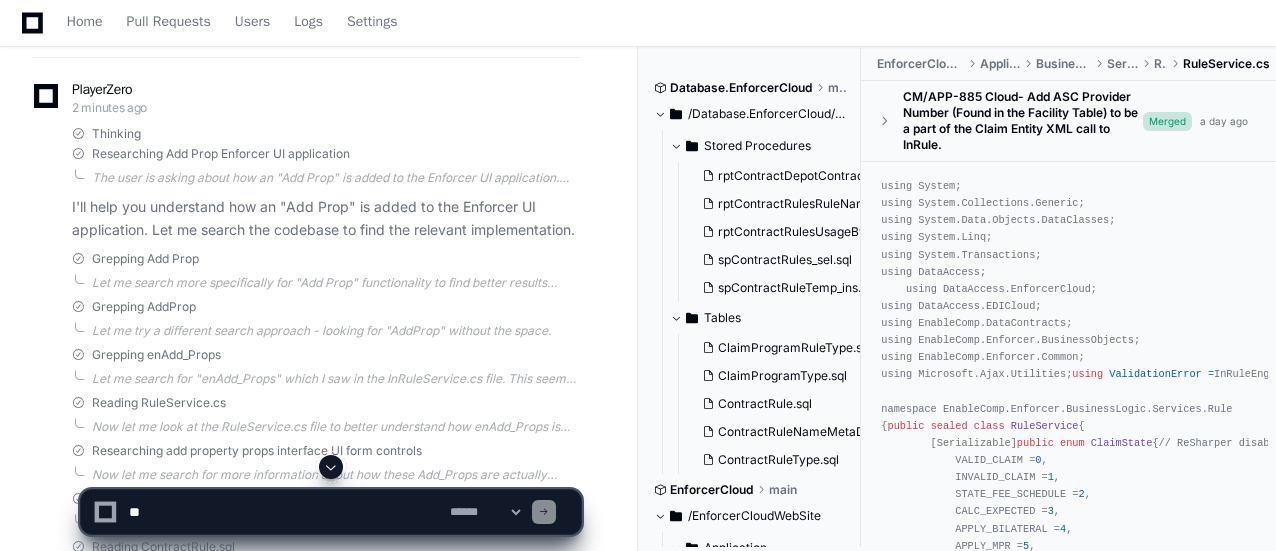 scroll, scrollTop: 0, scrollLeft: 0, axis: both 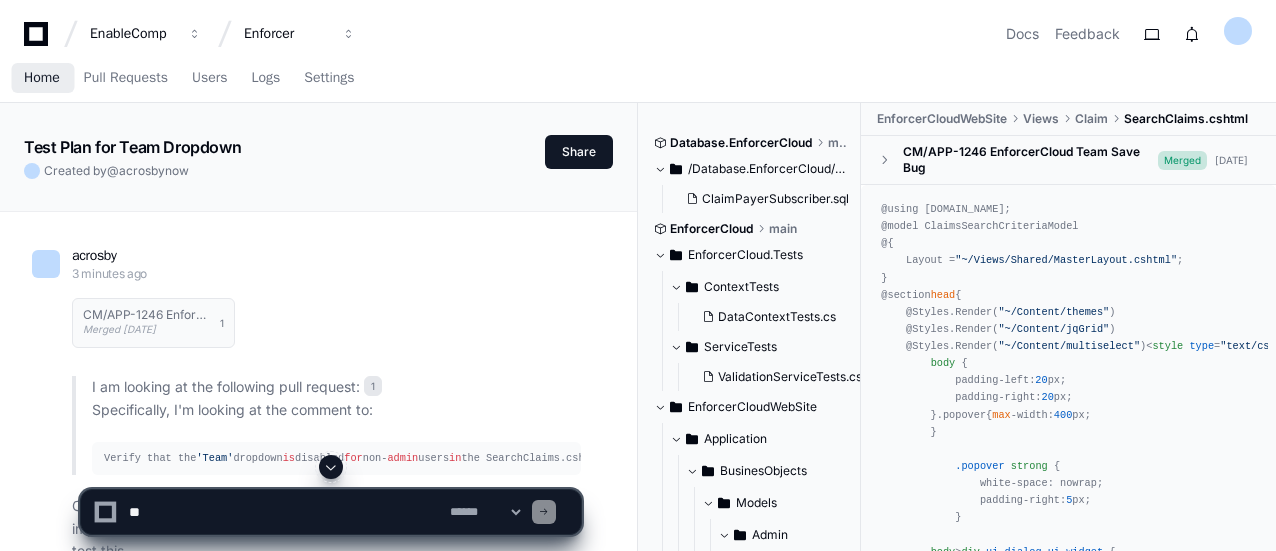 click on "Home" at bounding box center [42, 78] 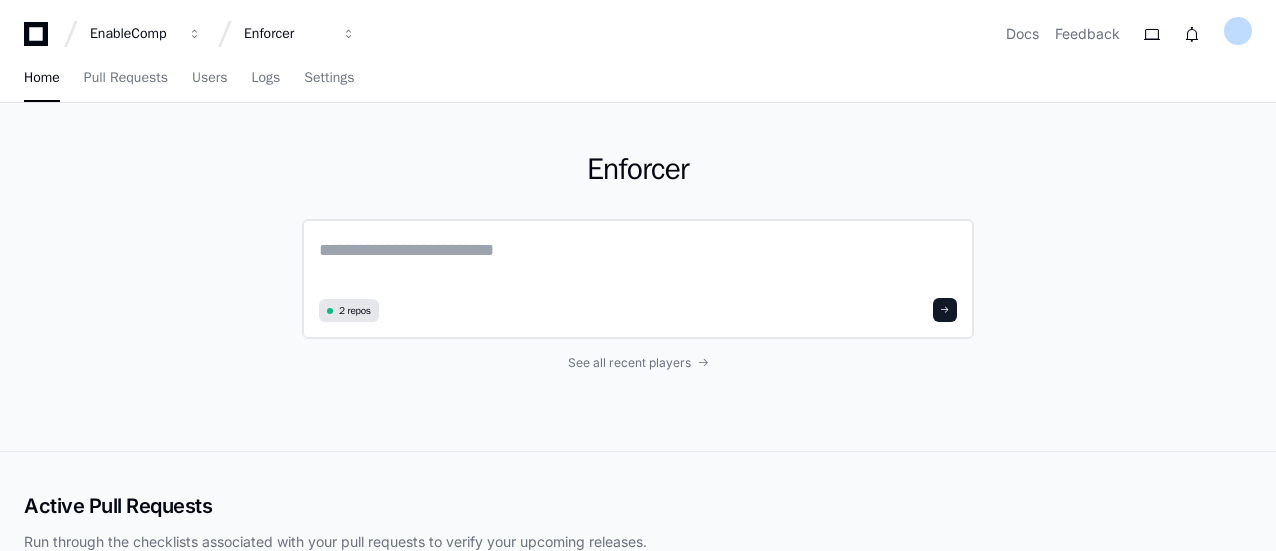click 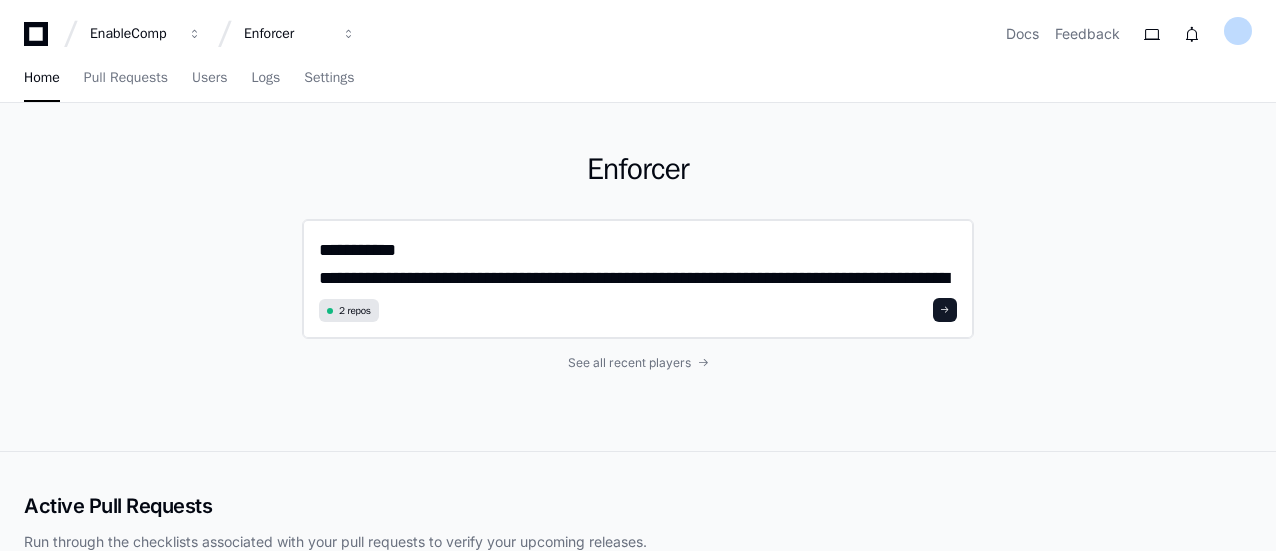 scroll, scrollTop: 362, scrollLeft: 0, axis: vertical 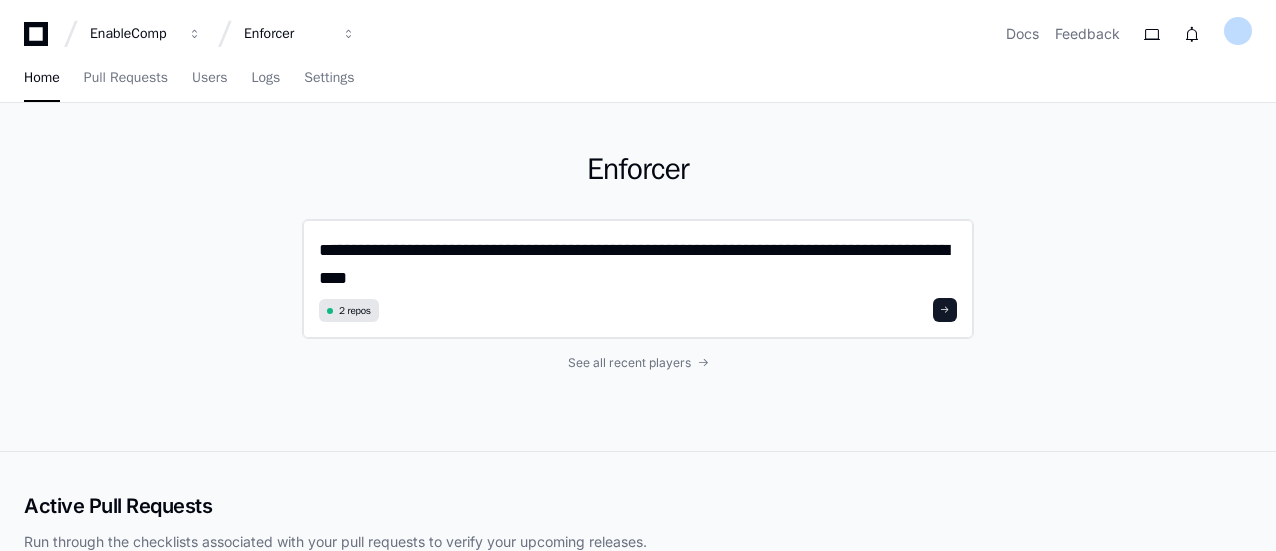 type on "**********" 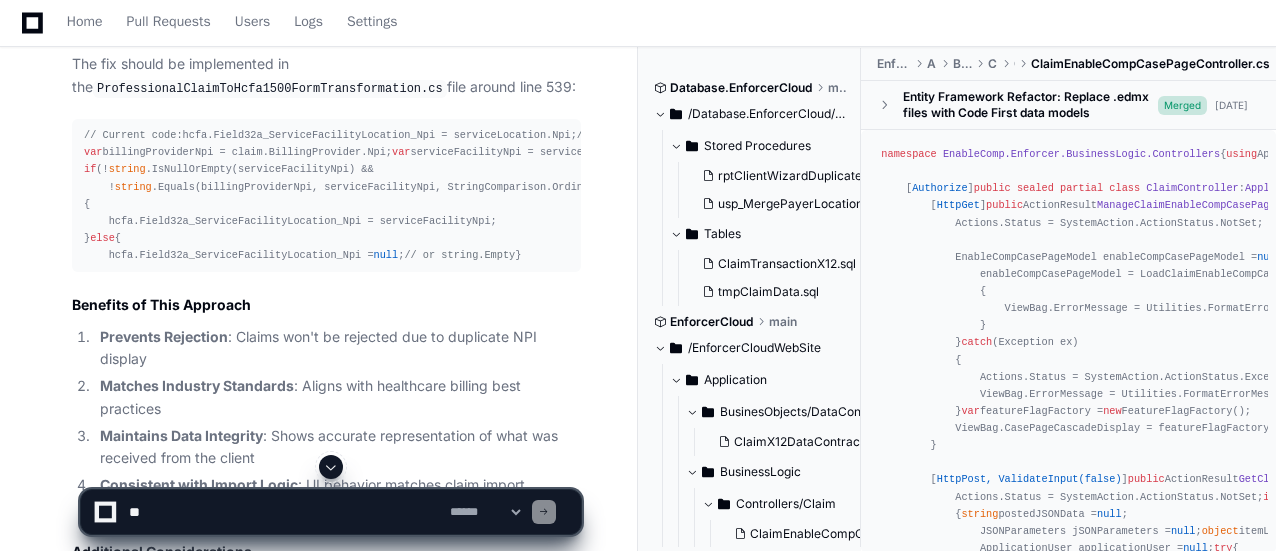 scroll, scrollTop: 2766, scrollLeft: 0, axis: vertical 